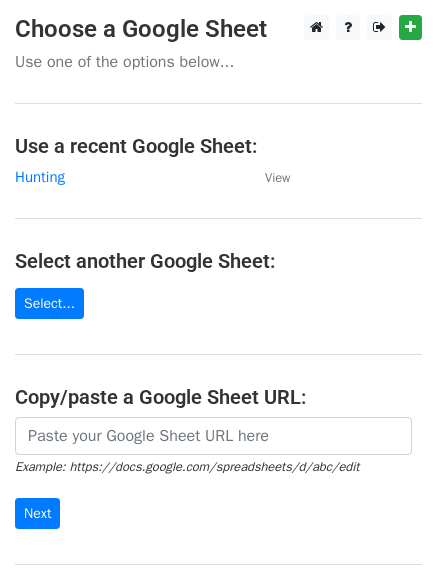 scroll, scrollTop: 0, scrollLeft: 0, axis: both 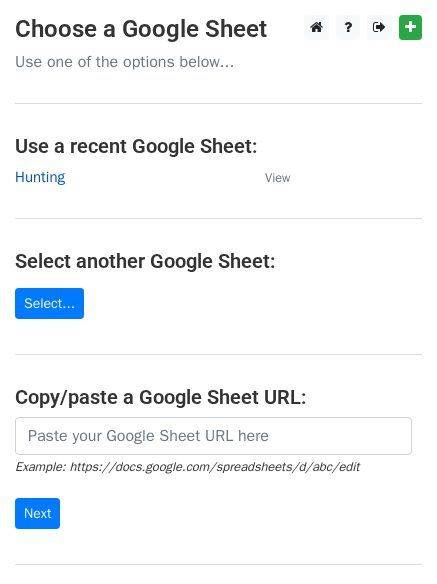click on "Hunting" at bounding box center (40, 177) 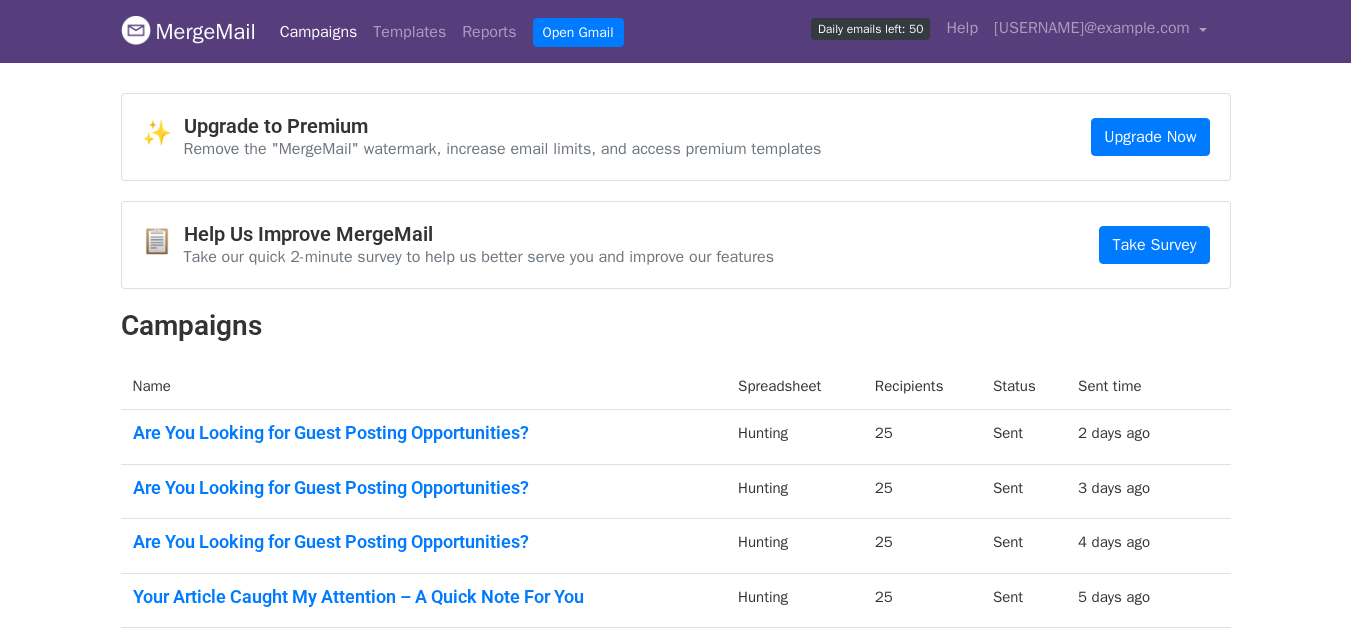 scroll, scrollTop: 0, scrollLeft: 0, axis: both 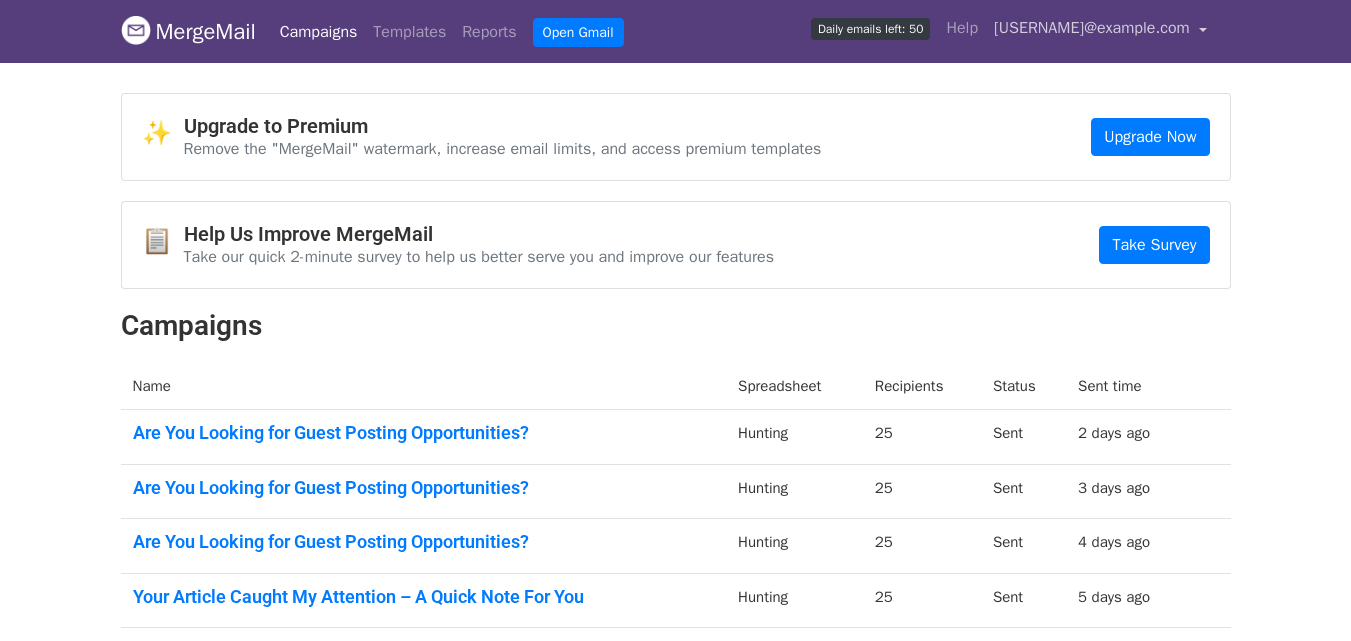 click on "[USERNAME]@example.com" at bounding box center [1092, 28] 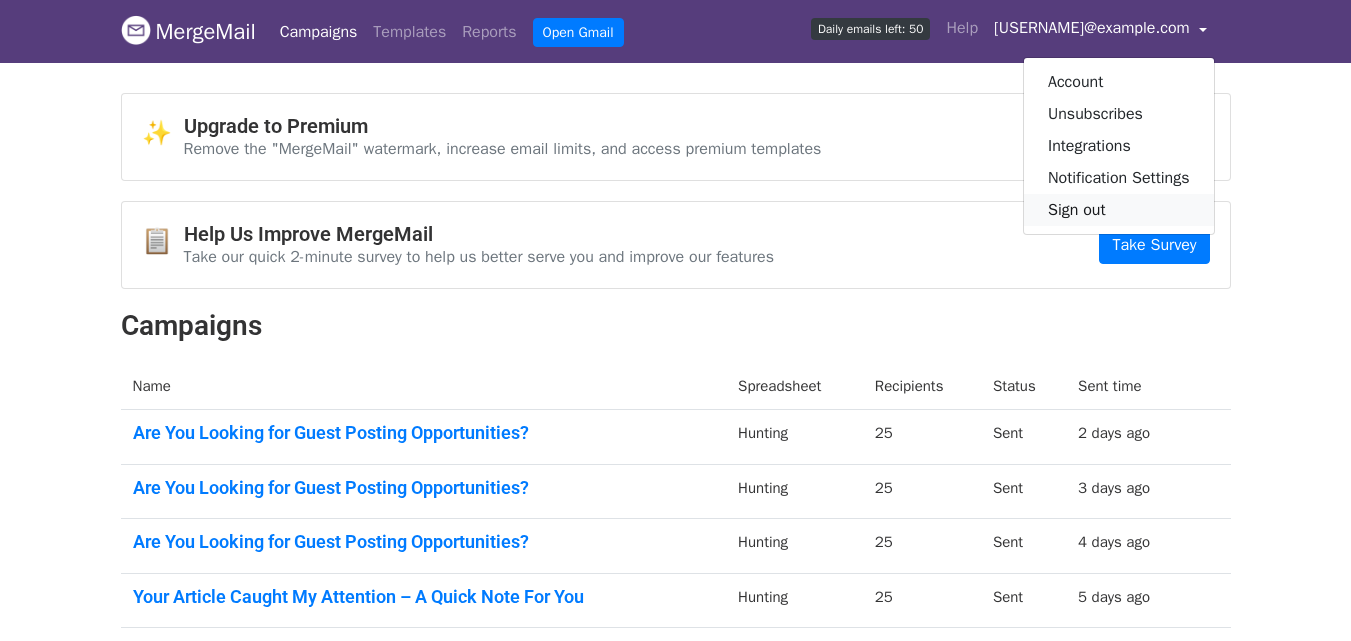 click on "Sign out" at bounding box center (1119, 210) 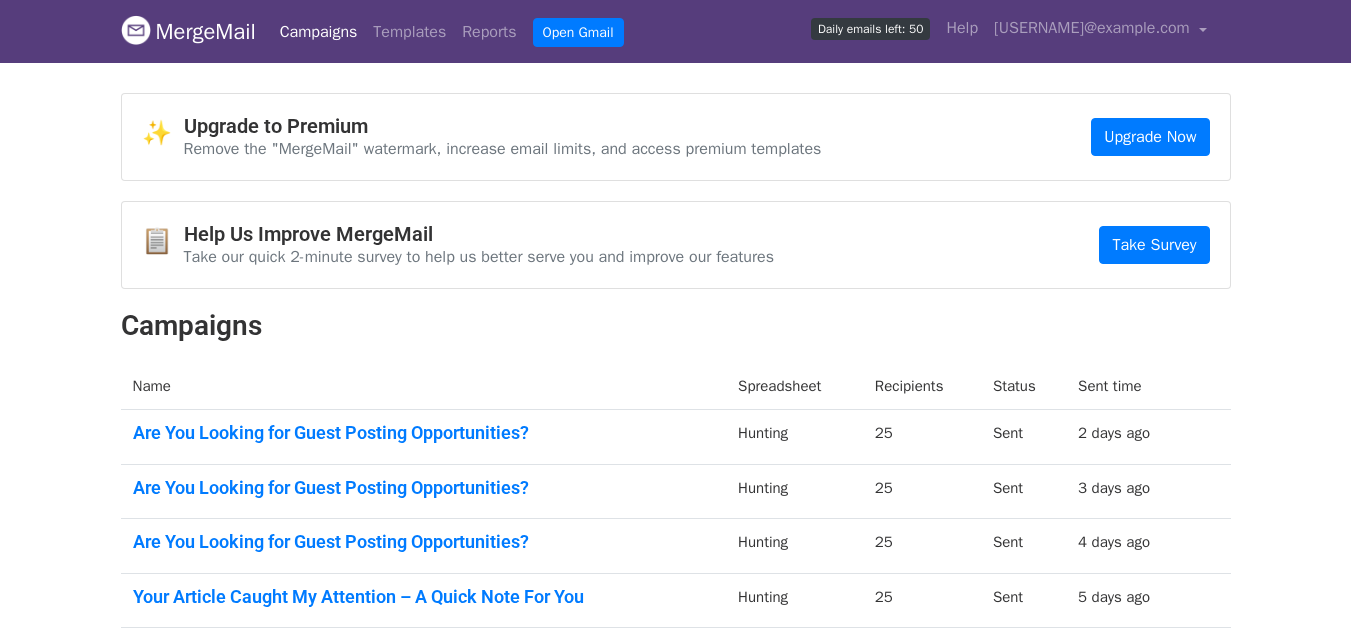 scroll, scrollTop: 0, scrollLeft: 0, axis: both 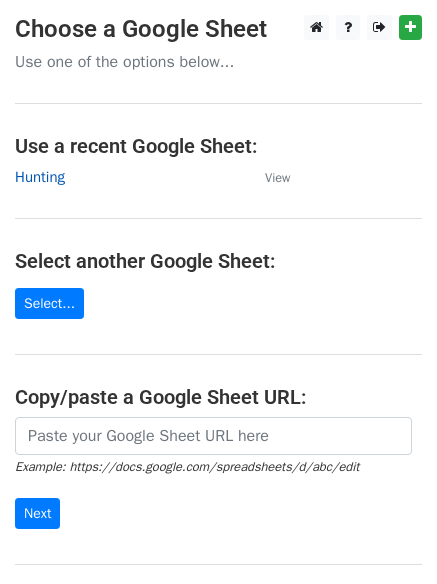 click on "Hunting" at bounding box center (40, 177) 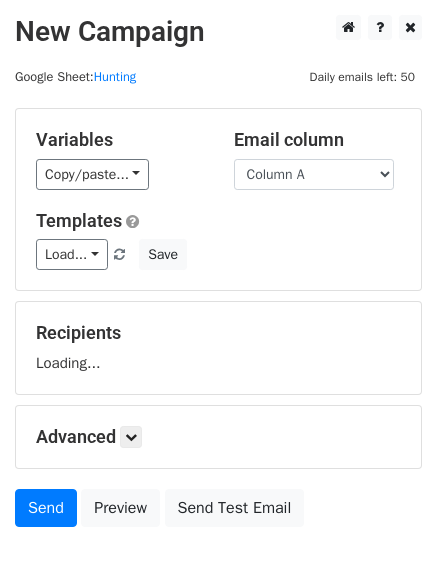scroll, scrollTop: 0, scrollLeft: 0, axis: both 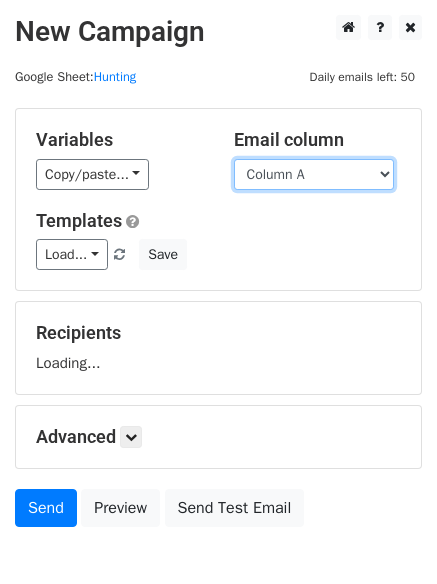 click on "Column A
Column B
Column C" at bounding box center [314, 174] 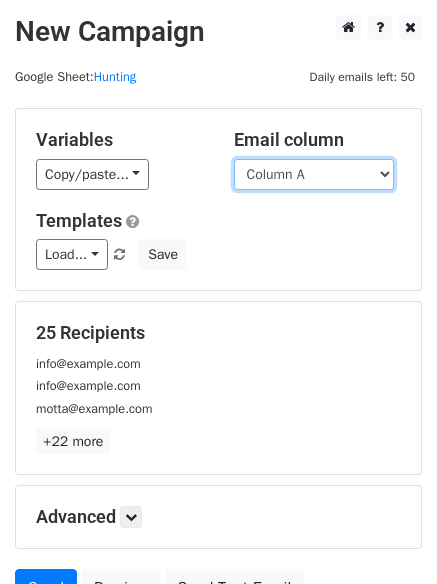 click on "Column A
Column B
Column C" at bounding box center [314, 174] 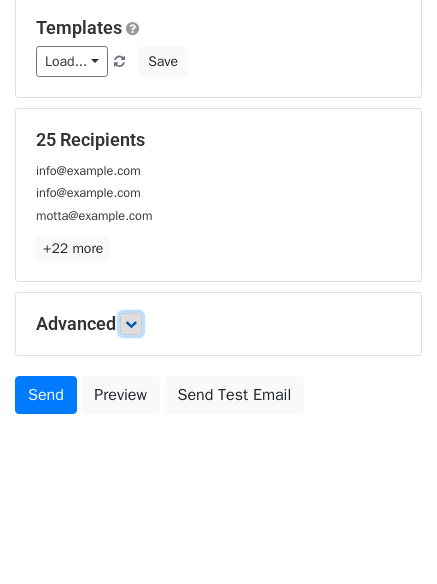 click at bounding box center (131, 324) 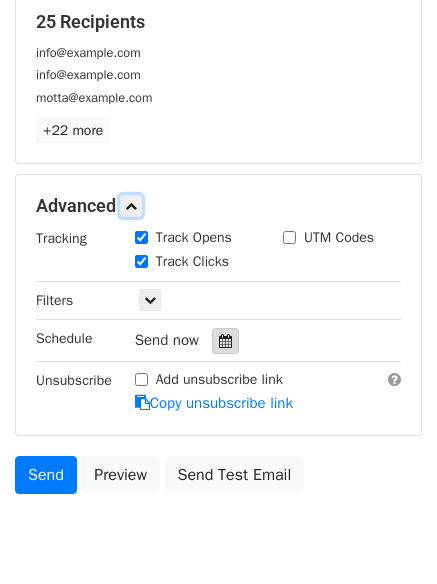 scroll, scrollTop: 313, scrollLeft: 0, axis: vertical 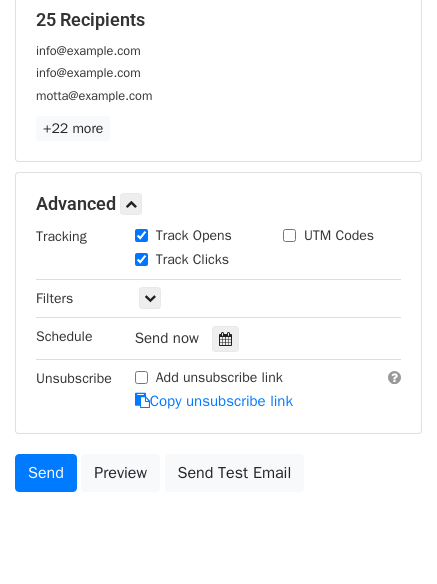 click on "Send now" at bounding box center (252, 338) 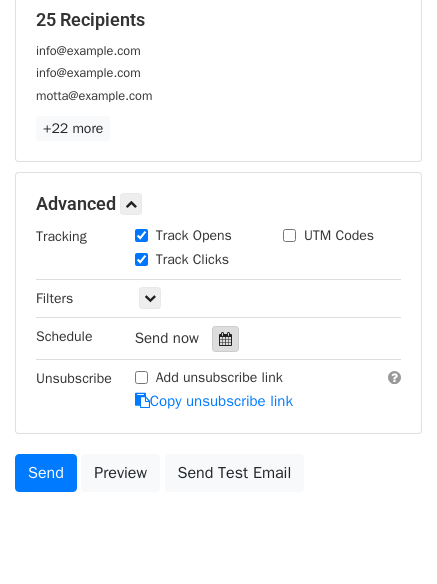 click at bounding box center (225, 339) 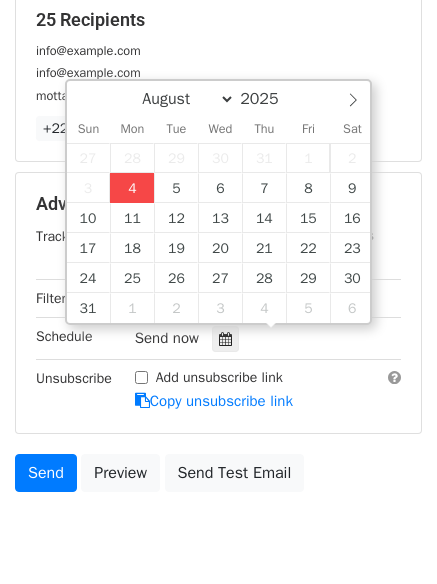 type on "2025-08-04 17:08" 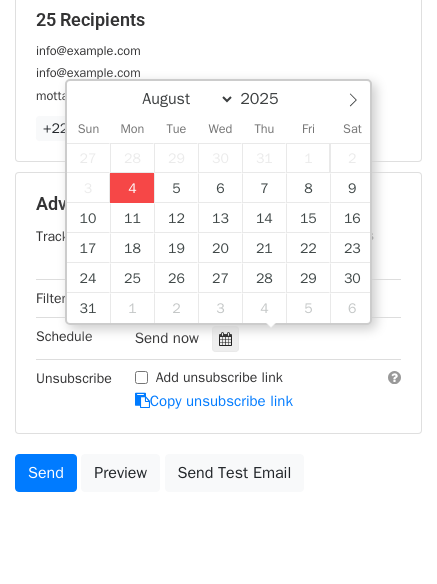 type on "05" 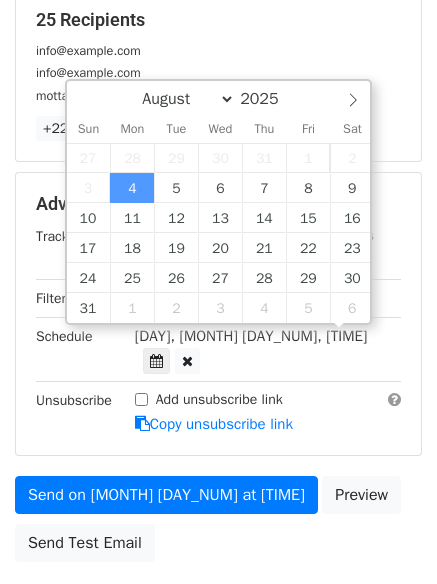 scroll, scrollTop: 1, scrollLeft: 0, axis: vertical 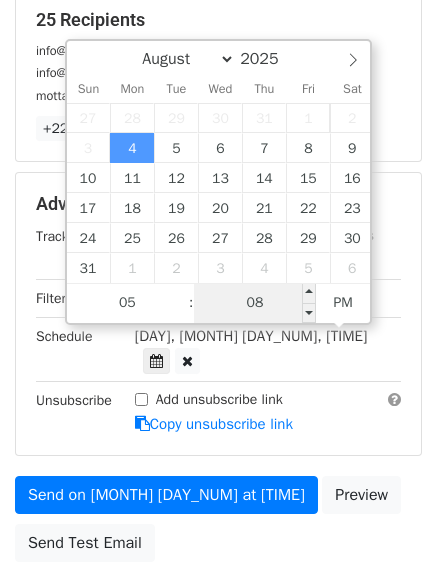 click on "08" at bounding box center [255, 303] 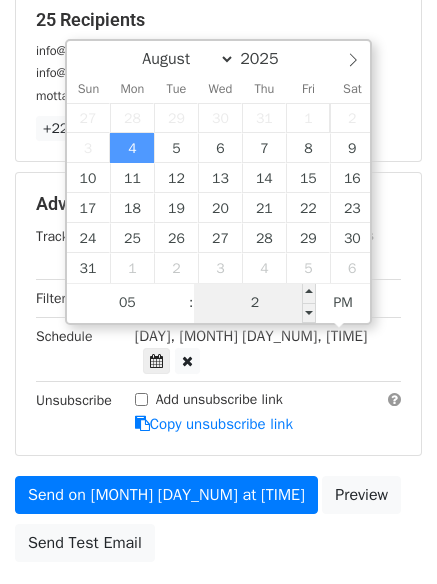 type on "22" 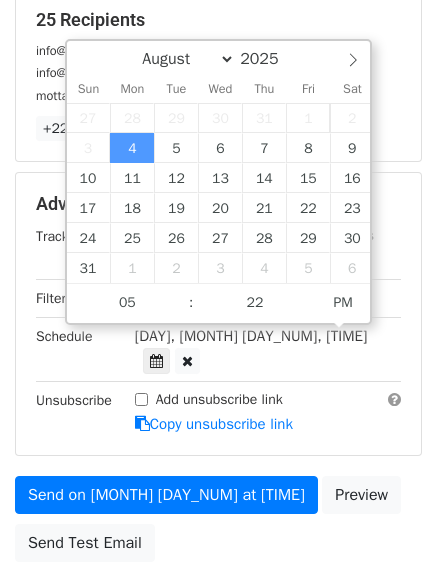 type on "2025-08-04 17:22" 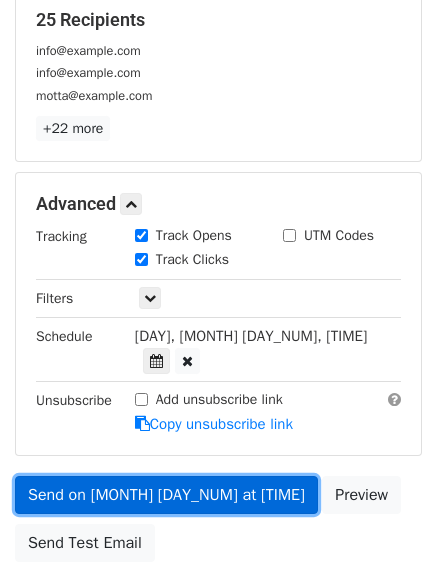 click on "Send on Aug 4 at 5:22pm" at bounding box center [166, 495] 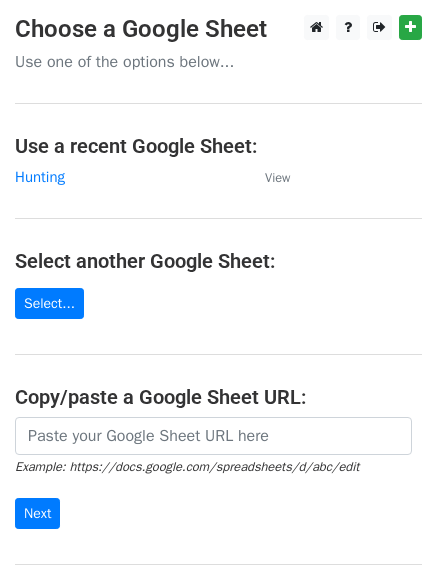 scroll, scrollTop: 0, scrollLeft: 0, axis: both 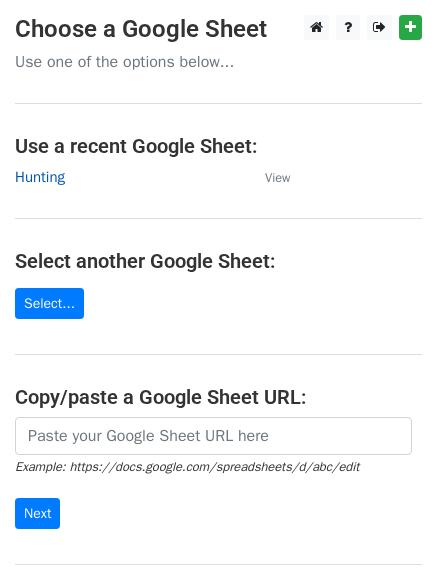 click on "Hunting" at bounding box center (40, 177) 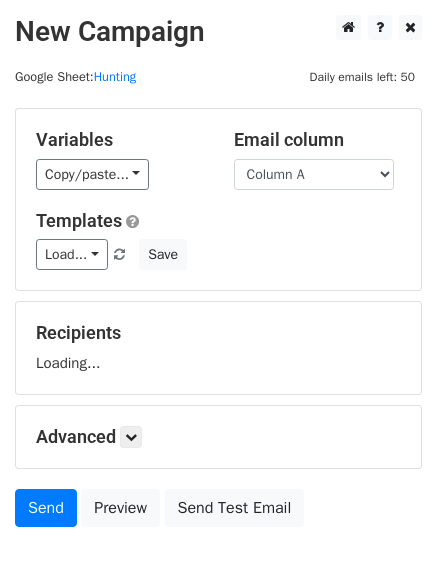 scroll, scrollTop: 0, scrollLeft: 0, axis: both 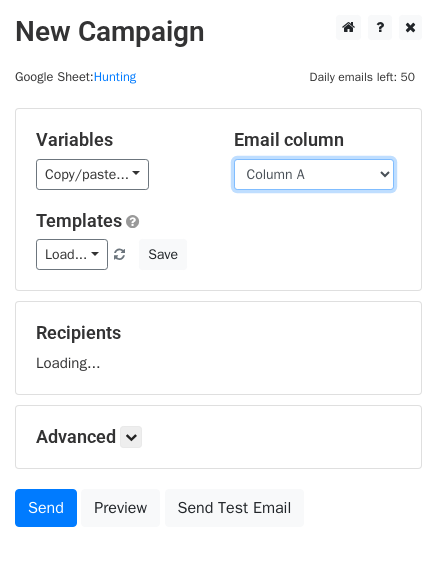 click on "Column A
Column B
Column C" at bounding box center (314, 174) 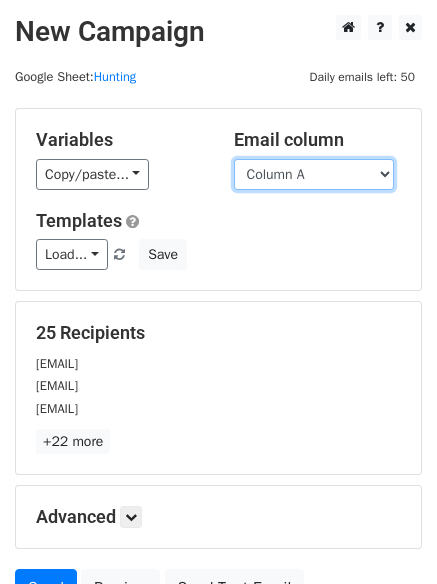 drag, startPoint x: 324, startPoint y: 178, endPoint x: 319, endPoint y: 187, distance: 10.29563 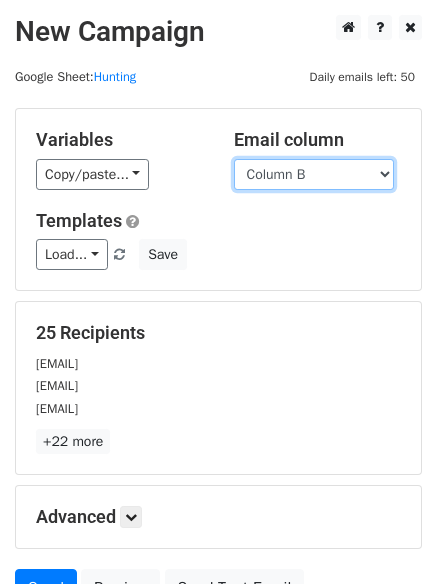 click on "Column A
Column B
Column C" at bounding box center (314, 174) 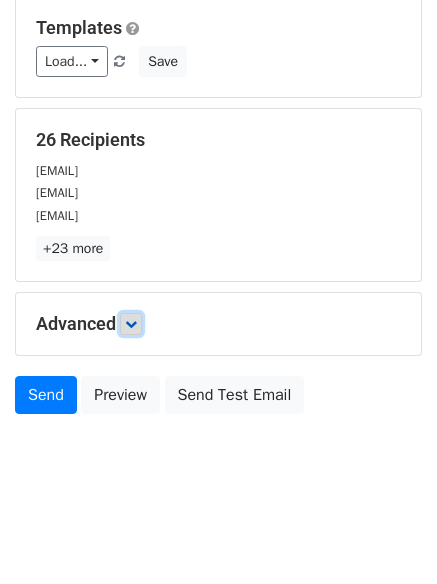 click at bounding box center [131, 324] 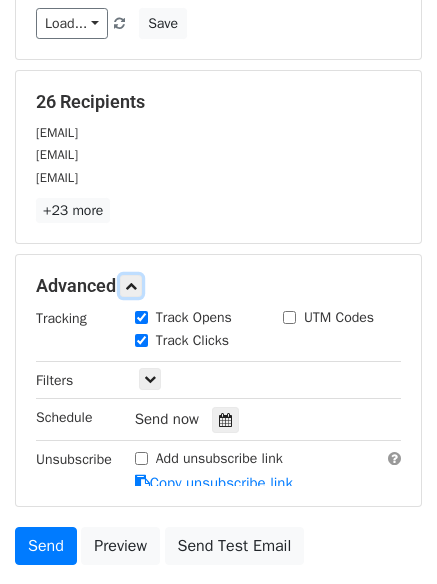 scroll, scrollTop: 288, scrollLeft: 0, axis: vertical 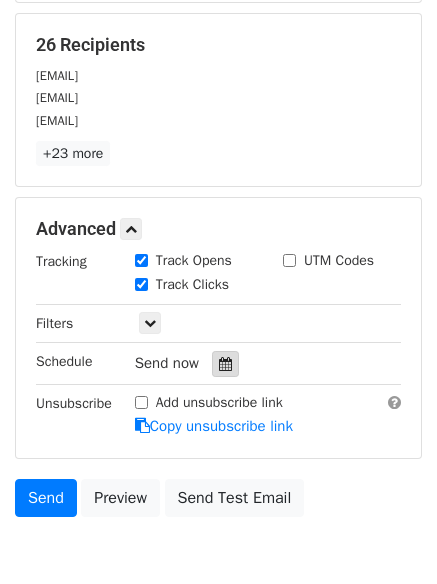 click at bounding box center (225, 364) 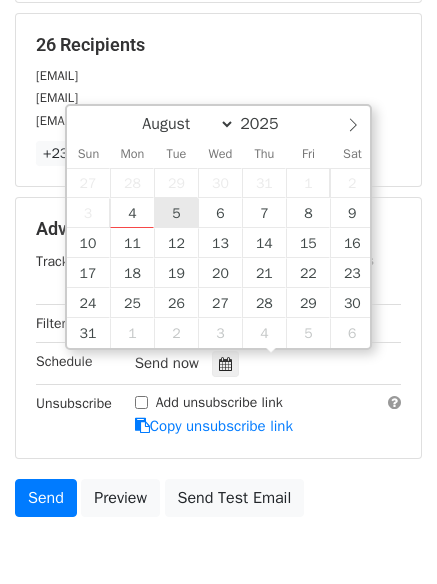 type on "2025-08-05 12:00" 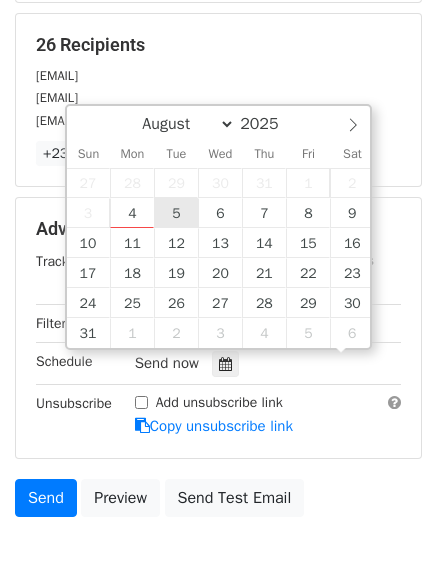 scroll, scrollTop: 1, scrollLeft: 0, axis: vertical 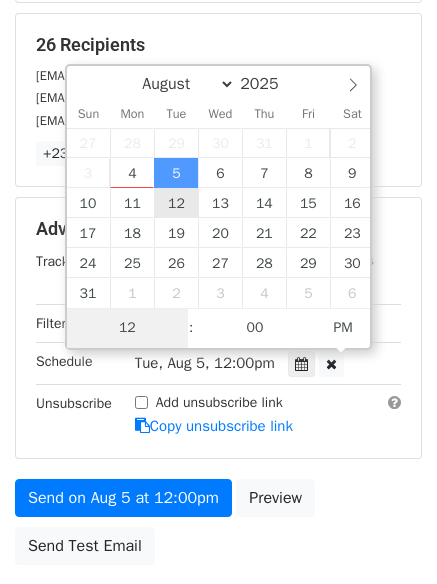 type on "5" 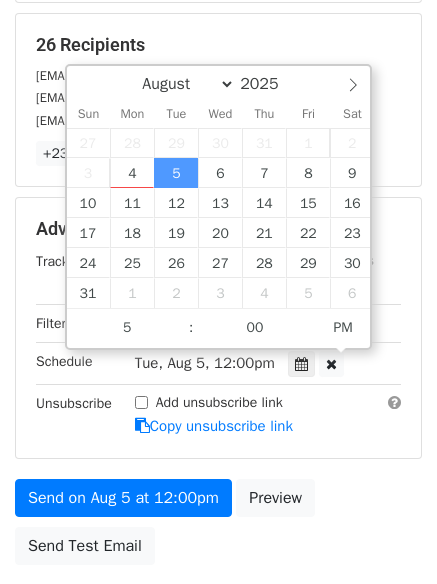 type on "2025-08-05 17:00" 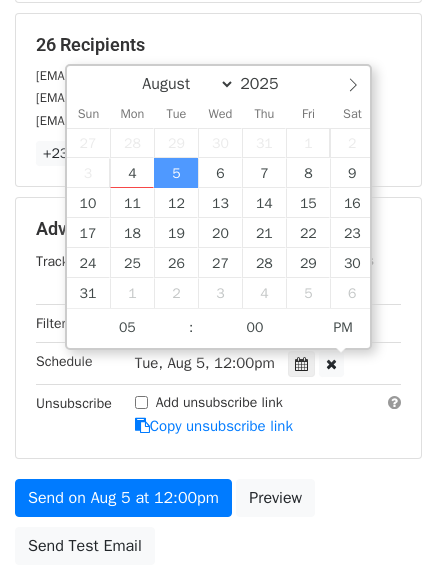 click on "Send on Aug 5 at 12:00pm
Preview
Send Test Email" at bounding box center (218, 527) 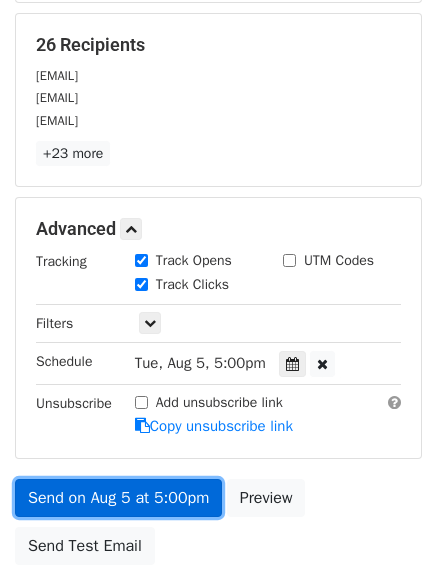 click on "Send on Aug 5 at 5:00pm" at bounding box center [118, 498] 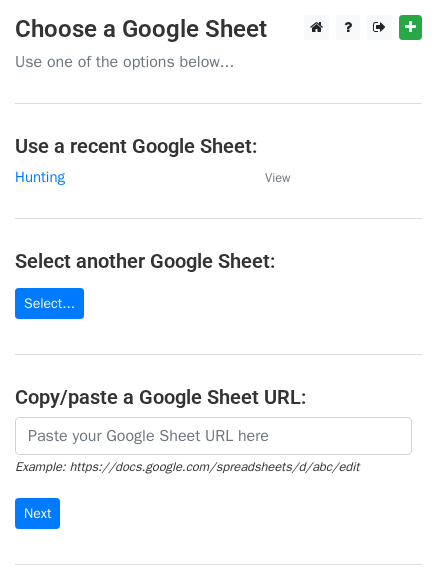 scroll, scrollTop: 0, scrollLeft: 0, axis: both 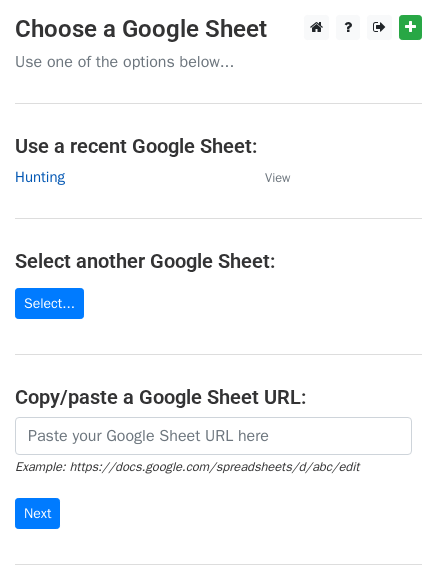 click on "Hunting" at bounding box center (40, 177) 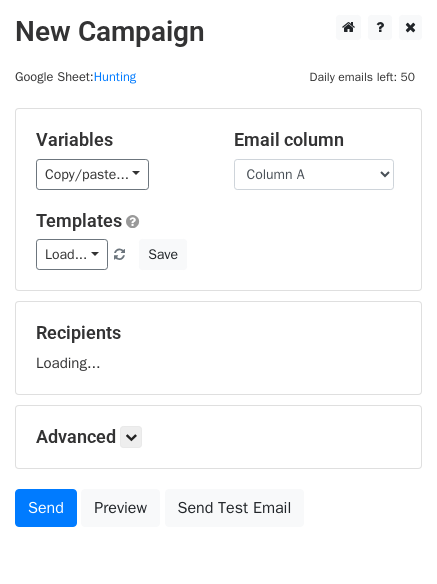 scroll, scrollTop: 0, scrollLeft: 0, axis: both 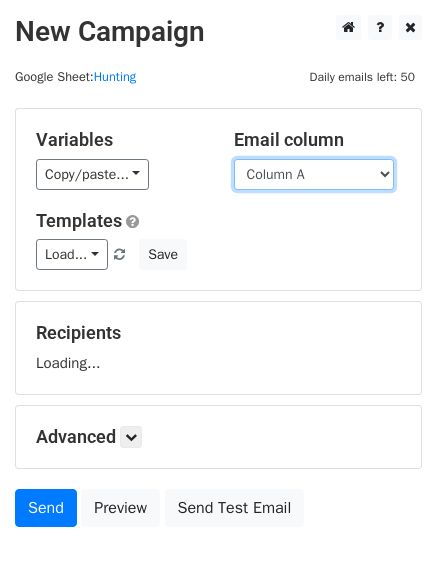 click on "Column A
Column B
Column C" at bounding box center (314, 174) 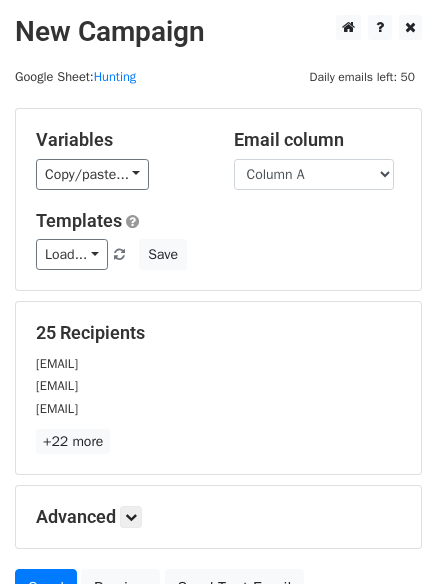 click on "Load...
No templates saved
Save" at bounding box center [218, 254] 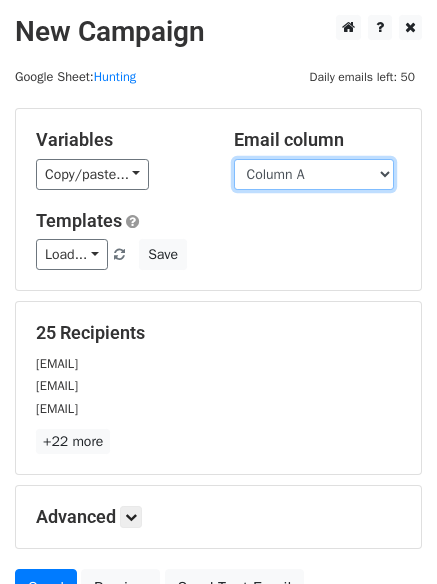 click on "Column A
Column B
Column C" at bounding box center [314, 174] 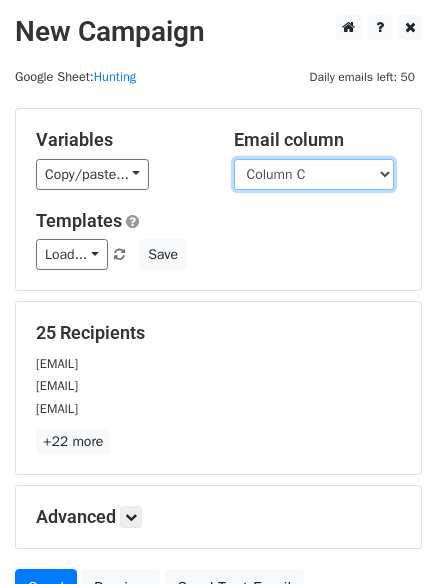 click on "Column A
Column B
Column C" at bounding box center (314, 174) 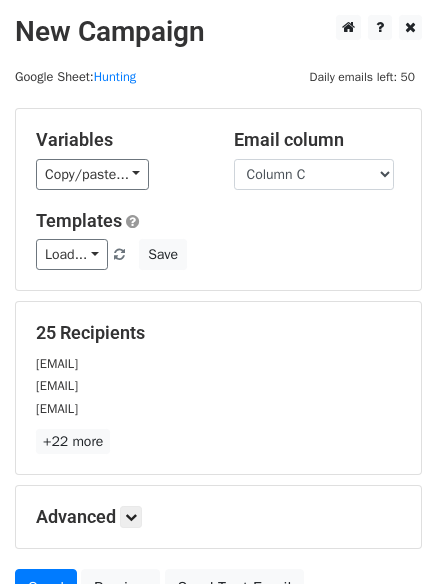 click on "Load...
No templates saved
Save" at bounding box center (218, 254) 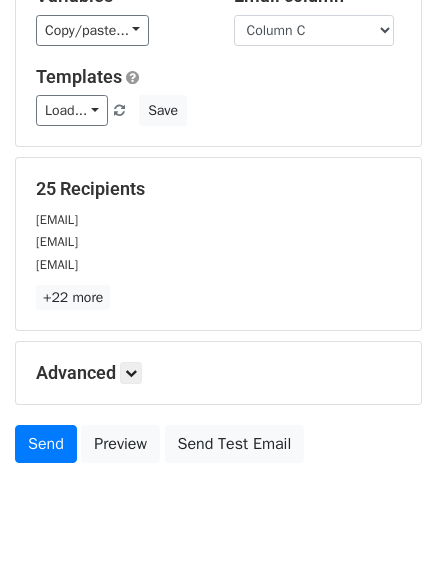 scroll, scrollTop: 193, scrollLeft: 0, axis: vertical 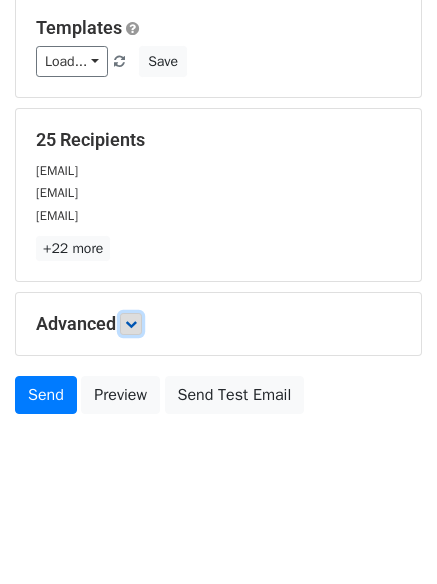 click at bounding box center (131, 324) 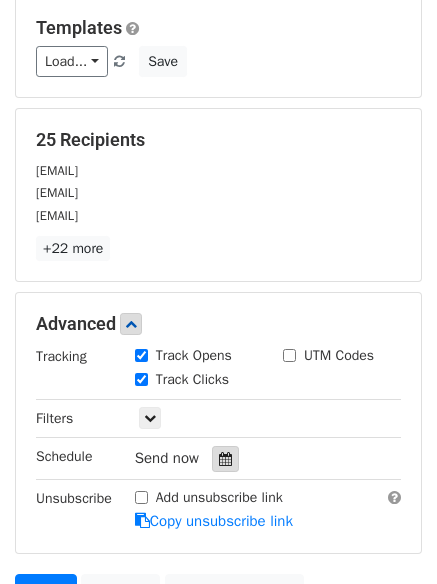 click at bounding box center [225, 459] 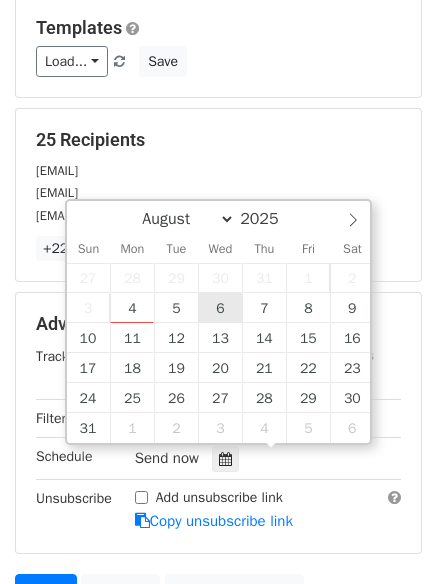 type on "2025-08-06 12:00" 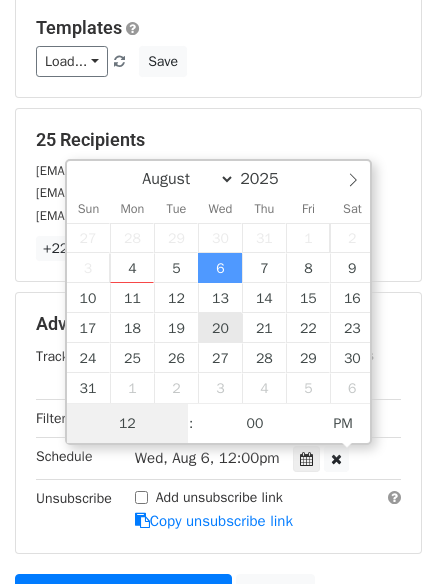 scroll, scrollTop: 1, scrollLeft: 0, axis: vertical 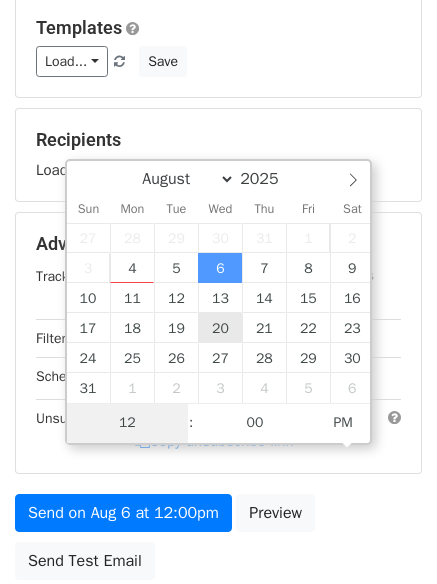 type on "6" 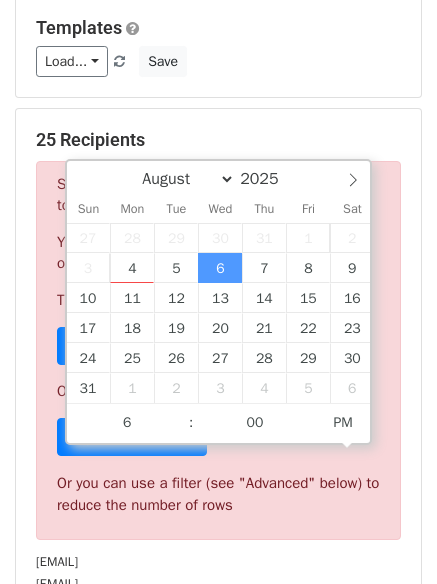 type on "2025-08-06 18:00" 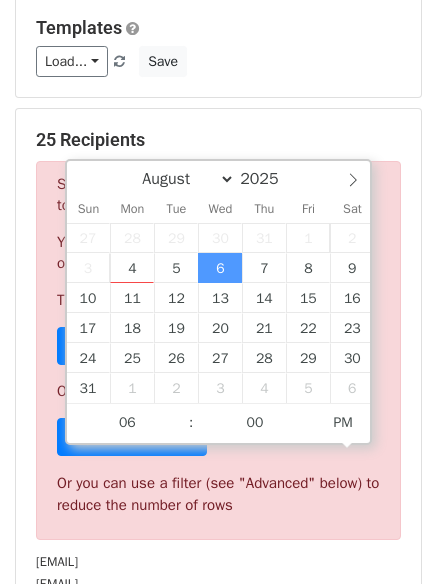 click on "info@sevenseasswimwear.com" at bounding box center [218, 561] 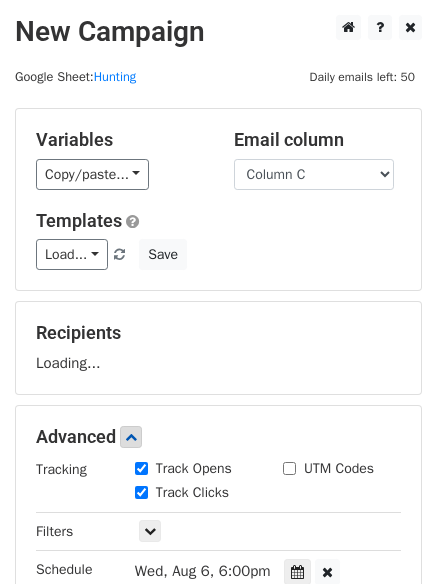 scroll, scrollTop: 357, scrollLeft: 0, axis: vertical 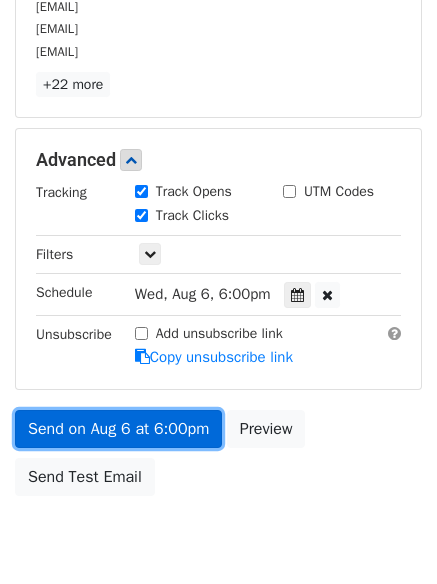drag, startPoint x: 174, startPoint y: 436, endPoint x: 158, endPoint y: 438, distance: 16.124516 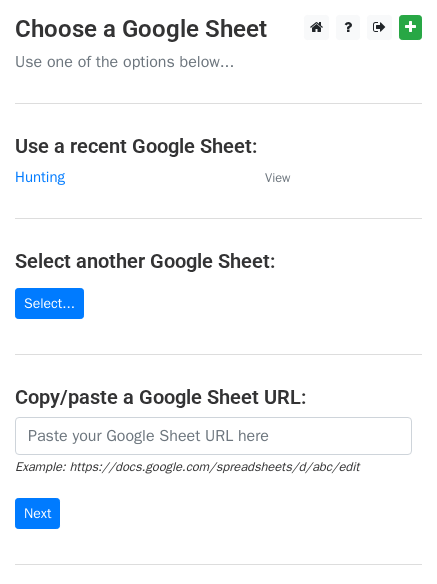 scroll, scrollTop: 0, scrollLeft: 0, axis: both 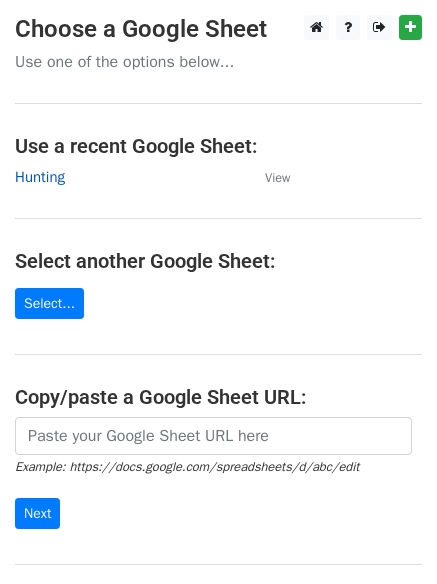 drag, startPoint x: 28, startPoint y: 178, endPoint x: 154, endPoint y: 202, distance: 128.26535 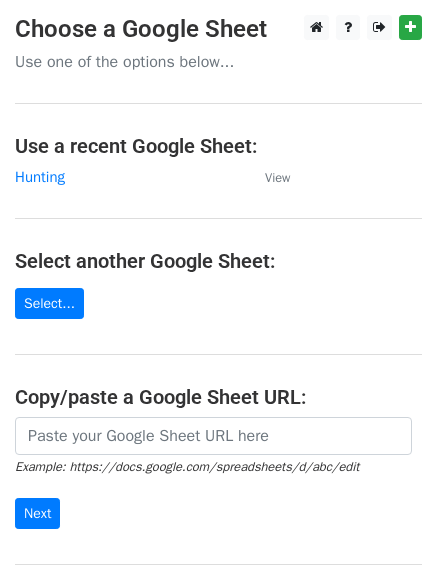 click on "Hunting" at bounding box center [40, 177] 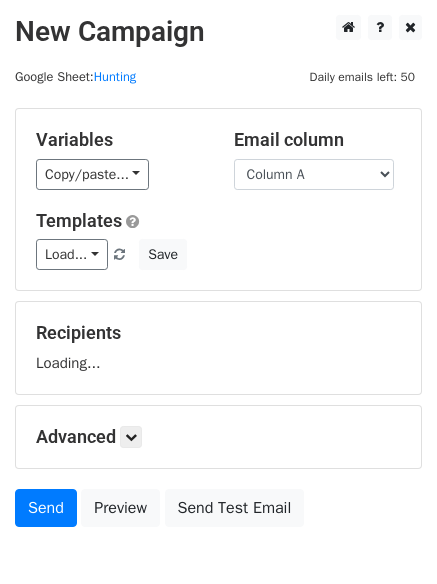 scroll, scrollTop: 0, scrollLeft: 0, axis: both 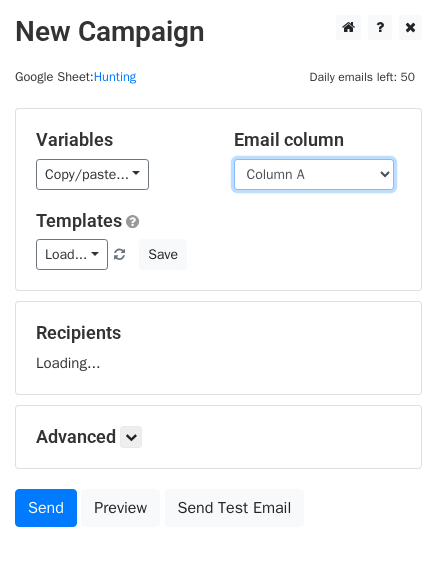 click on "Column A
Column B
Column C" at bounding box center [314, 174] 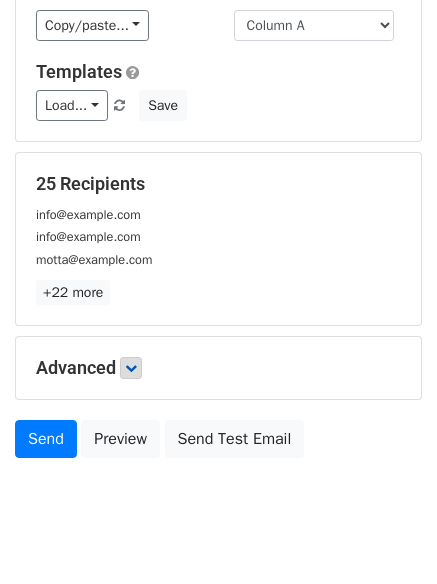 scroll, scrollTop: 193, scrollLeft: 0, axis: vertical 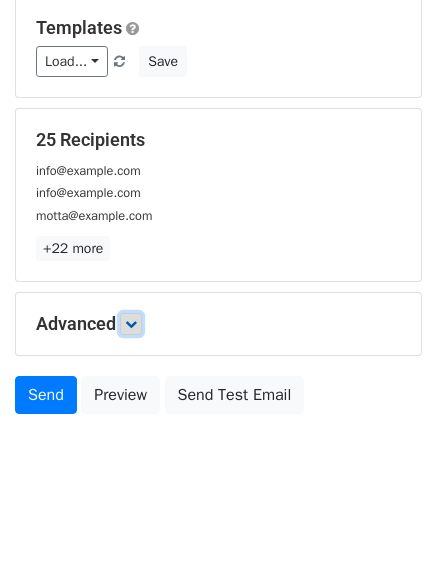 click at bounding box center (131, 324) 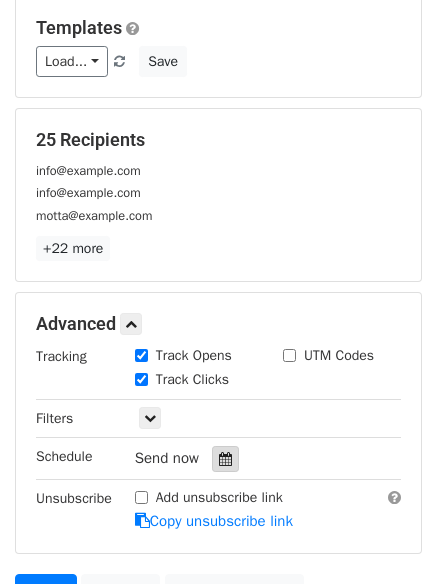 click at bounding box center [225, 459] 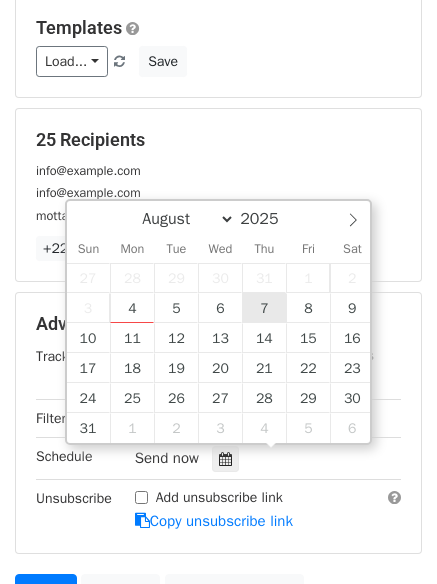 type on "2025-08-07 12:00" 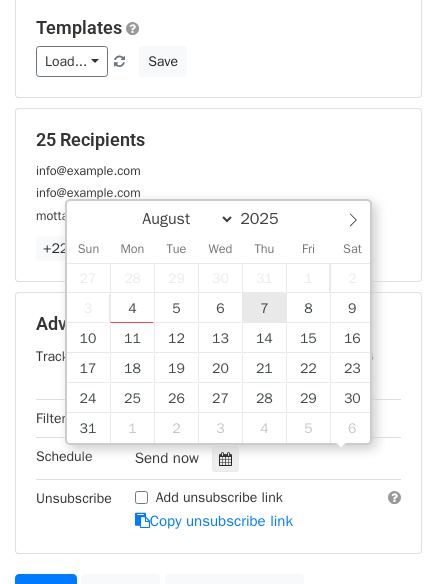 scroll, scrollTop: 1, scrollLeft: 0, axis: vertical 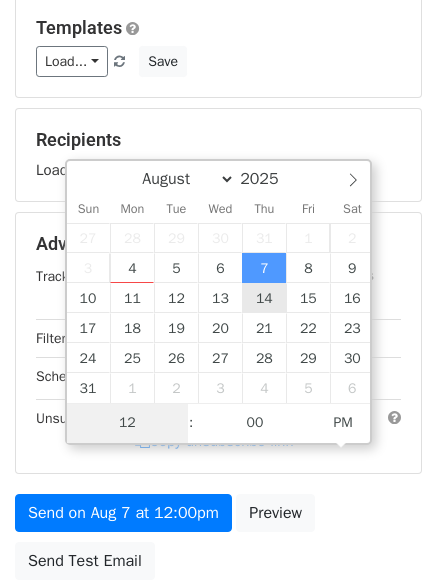 type on "7" 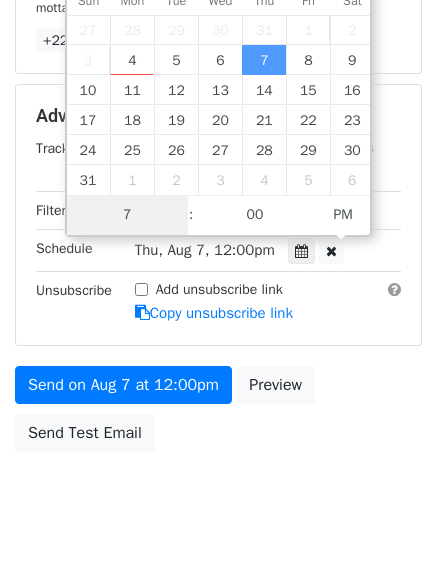 scroll, scrollTop: 437, scrollLeft: 0, axis: vertical 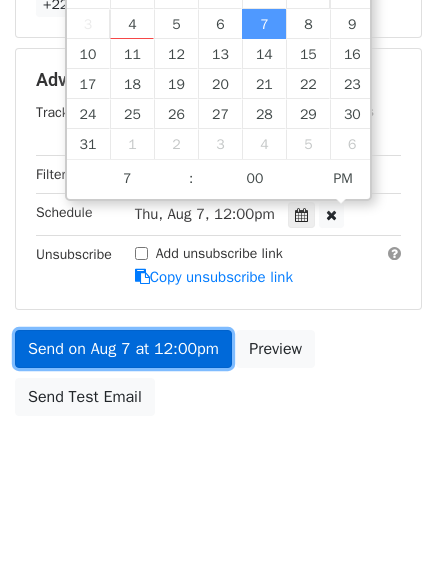 type on "2025-08-07 19:00" 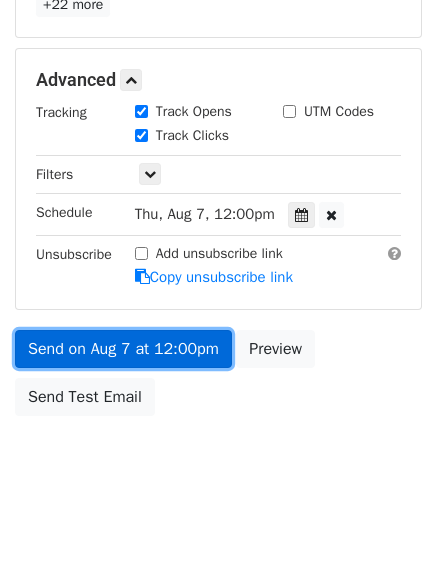 click on "Send on Aug 7 at 12:00pm" at bounding box center (123, 349) 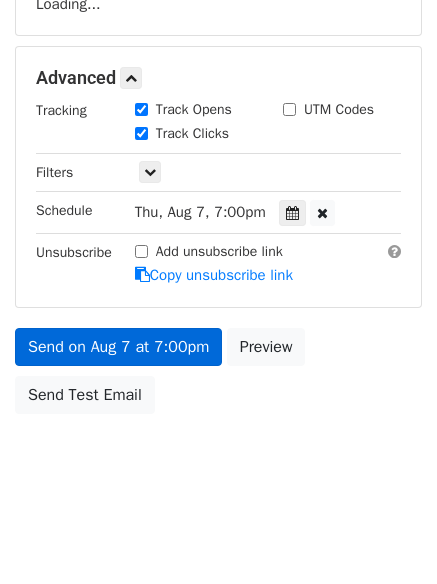 scroll, scrollTop: 357, scrollLeft: 0, axis: vertical 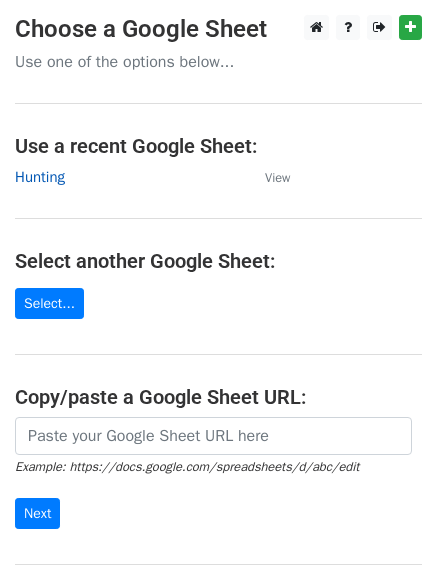click on "Hunting" at bounding box center (40, 177) 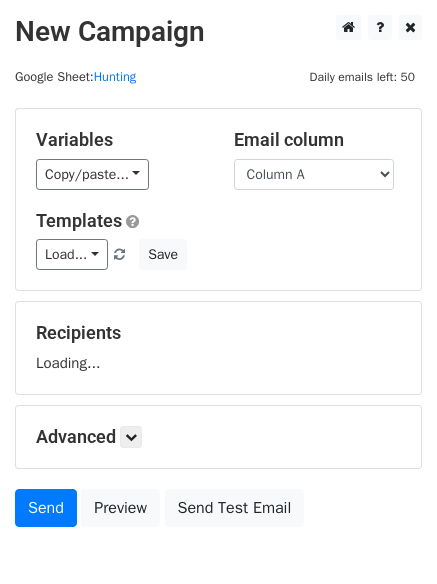scroll, scrollTop: 0, scrollLeft: 0, axis: both 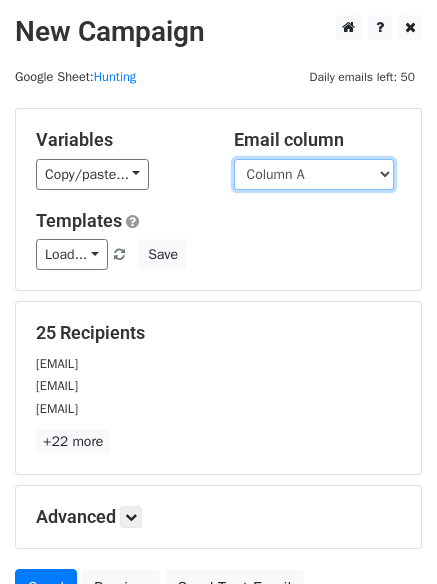 click on "Column A
Column B
Column C" at bounding box center [314, 174] 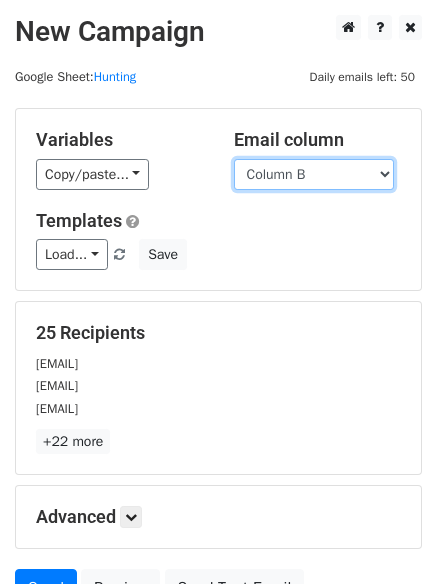 click on "Column A
Column B
Column C" at bounding box center (314, 174) 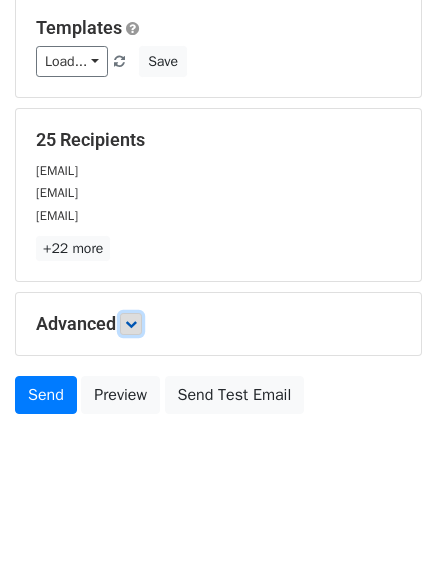 click at bounding box center [131, 324] 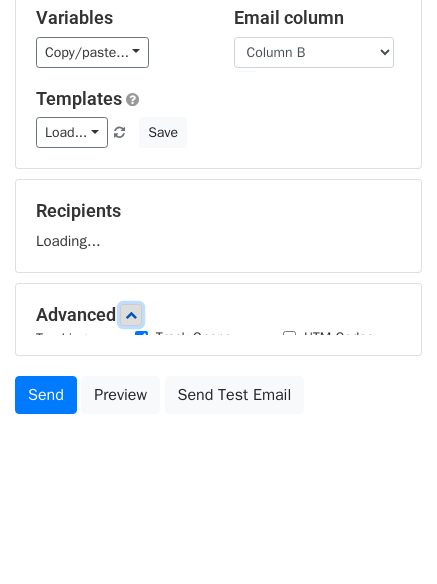 scroll, scrollTop: 193, scrollLeft: 0, axis: vertical 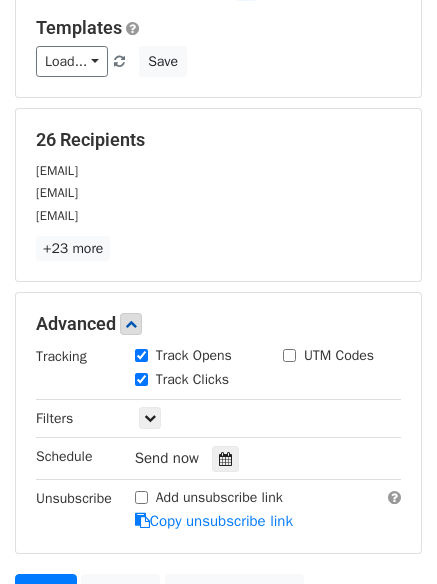 click on "Track Clicks" at bounding box center [194, 381] 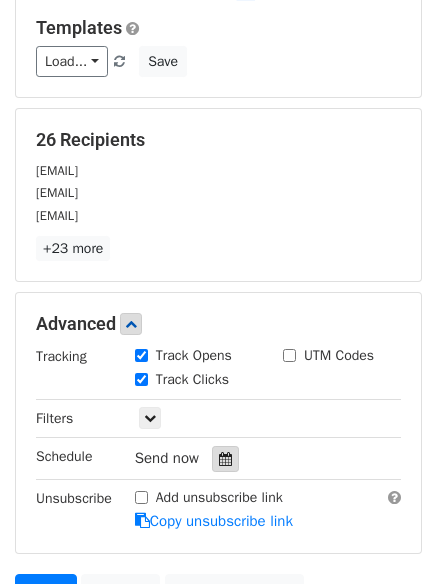 click at bounding box center (225, 459) 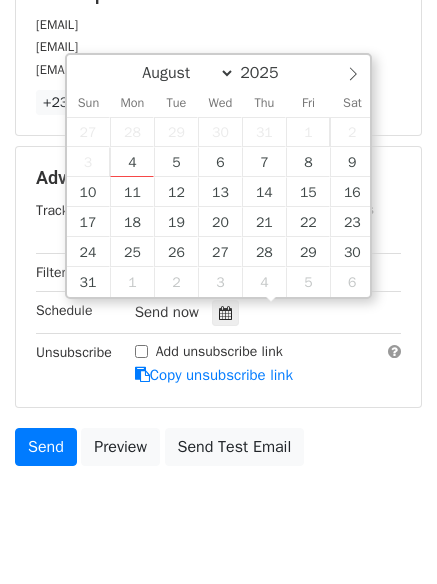 scroll, scrollTop: 389, scrollLeft: 0, axis: vertical 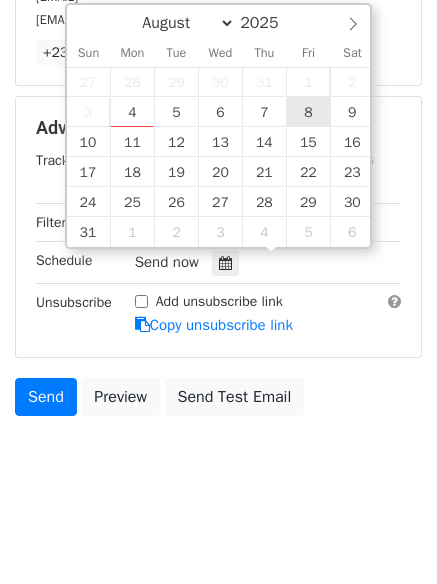 type on "2025-08-08 12:00" 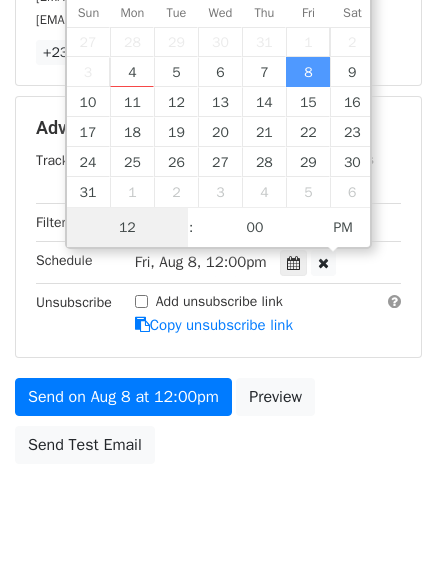 scroll, scrollTop: 1, scrollLeft: 0, axis: vertical 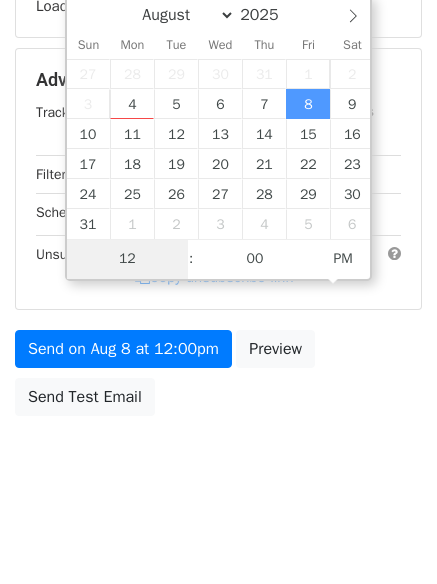 type on "9" 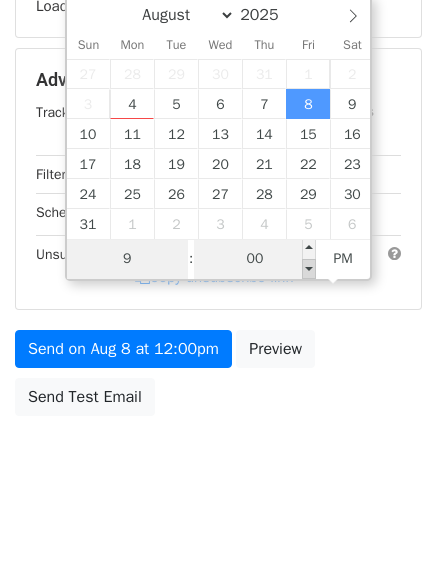 scroll, scrollTop: 389, scrollLeft: 0, axis: vertical 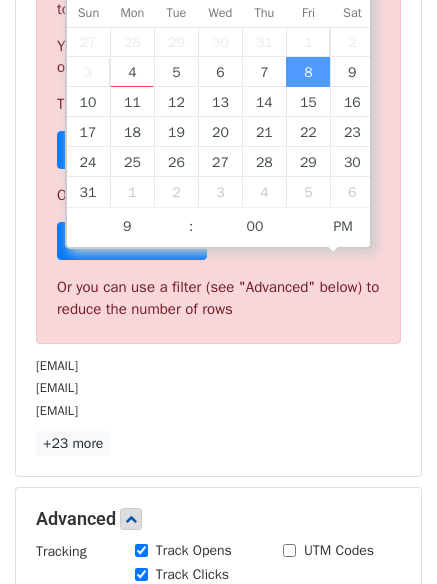 type on "2025-08-08 21:00" 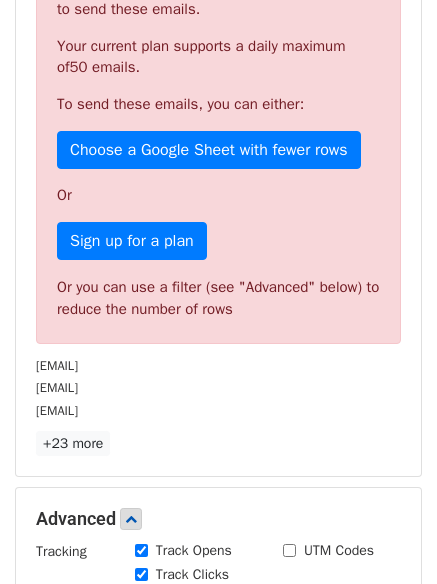 click on "26 Recipients
Sorry, you don't have enough daily email credits to send these emails.
Your current plan supports a daily maximum of  50 emails .
To send these emails, you can either:
Choose a Google Sheet with fewer rows
Or
Sign up for a plan
Or you can use a filter (see "Advanced" below) to reduce the number of rows
hello@pro3pl.com
hi@forge.coop
howdy@itsoklahomas.com
+23 more
26 Recipients
×
hello@pro3pl.com
hi@forge.coop
howdy@itsoklahomas.com
hello@blendily.com
admin@hotsmartrich.com
support@clapmessenger.com
developer@clapmessenger.com
info@wheekeep.com
contact@prestigify.com
info@growthfolks.io
hautemacabre@gmail.com
info@pindepot.com
support@pinstachiio.com
hola@yourstuffmade.com
info@boostva.com
support@haverdash.com
mensweardog@viralnationtalent.com
info@pawlalaclub.com
cs@tcellis.com" at bounding box center [218, 194] 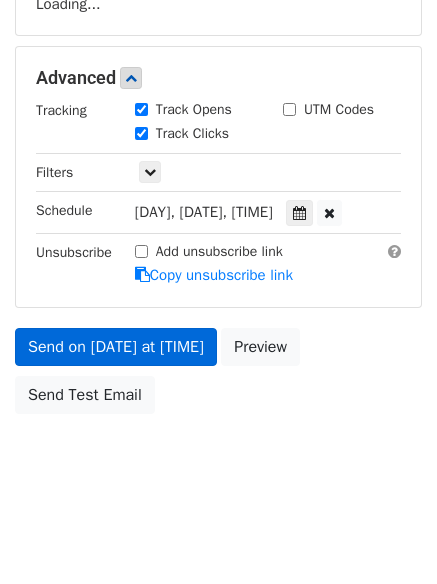 scroll, scrollTop: 357, scrollLeft: 0, axis: vertical 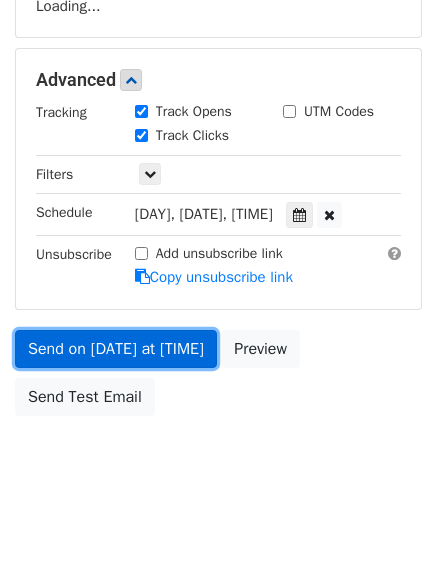 click on "Send on Aug 8 at 9:00pm" at bounding box center (116, 349) 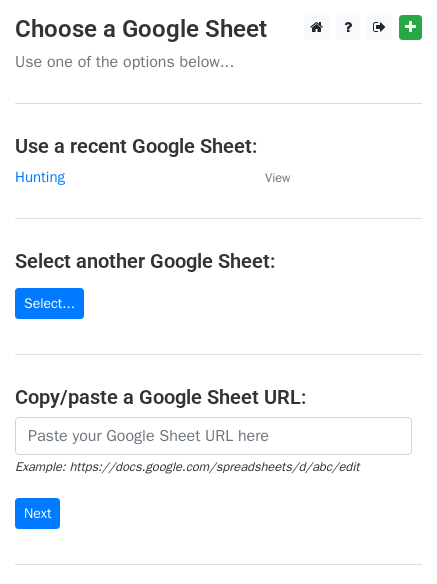 scroll, scrollTop: 0, scrollLeft: 0, axis: both 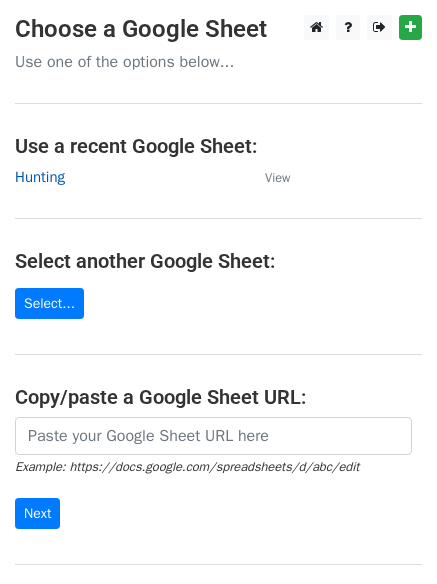 click on "Hunting" at bounding box center [40, 177] 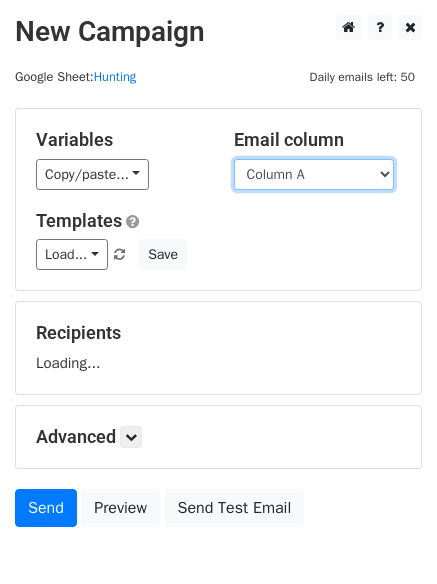 scroll, scrollTop: 0, scrollLeft: 0, axis: both 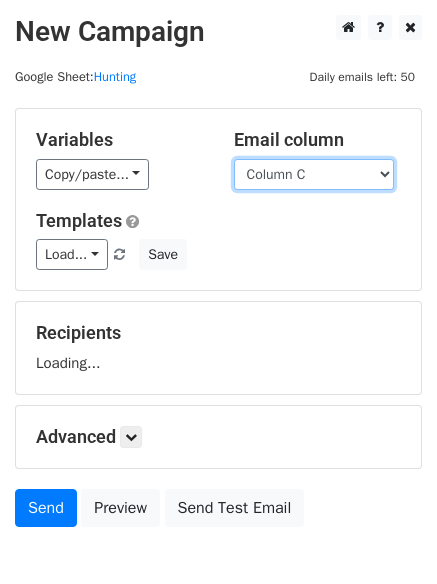click on "Column A
Column B
Column C" at bounding box center [314, 174] 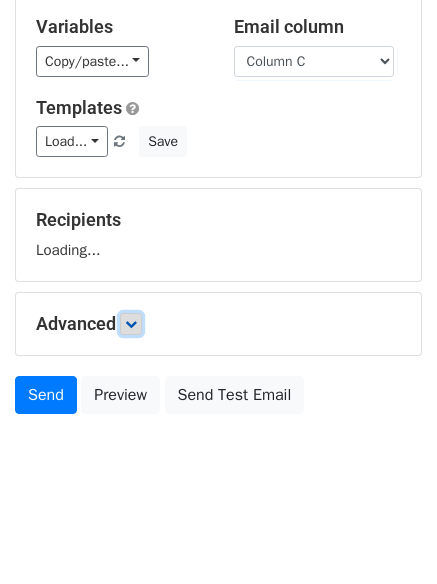 click at bounding box center (131, 324) 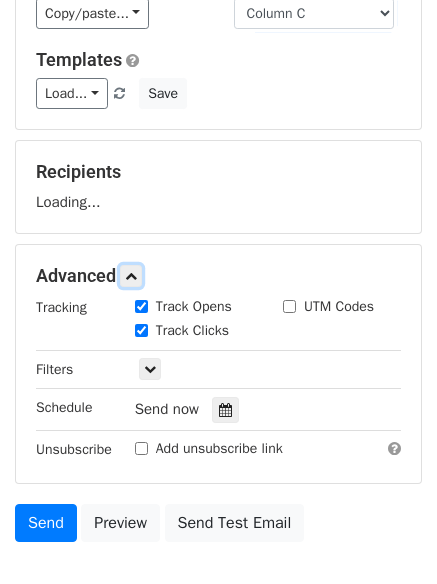 scroll, scrollTop: 217, scrollLeft: 0, axis: vertical 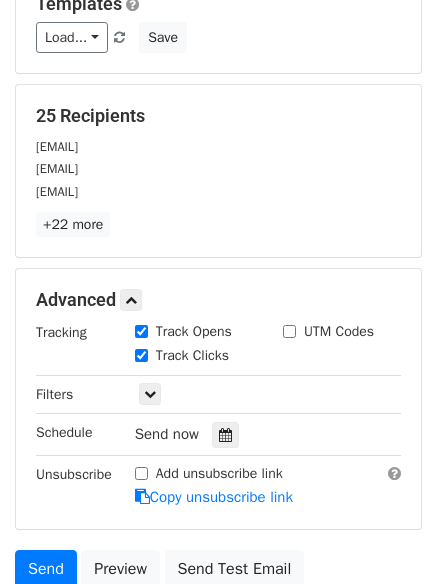 drag, startPoint x: 233, startPoint y: 345, endPoint x: 219, endPoint y: 365, distance: 24.41311 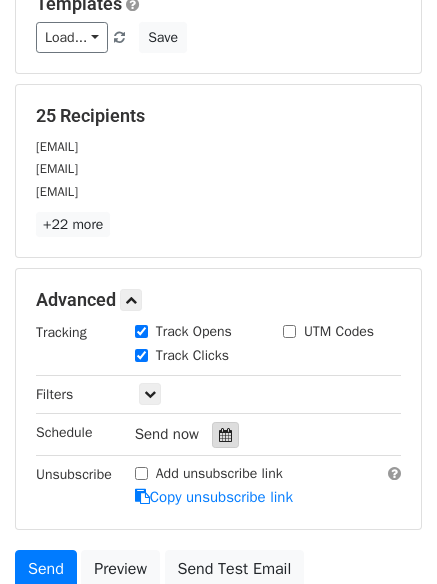 click at bounding box center [225, 435] 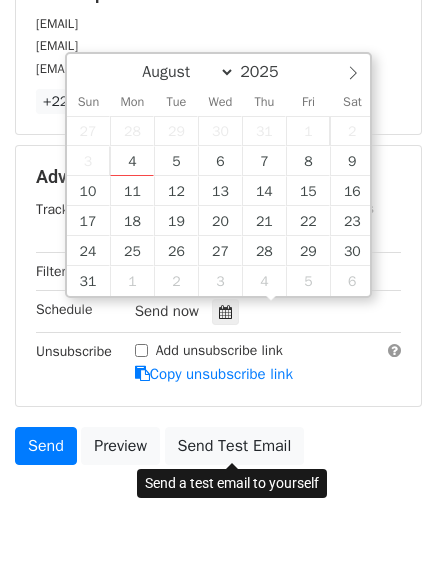 scroll, scrollTop: 389, scrollLeft: 0, axis: vertical 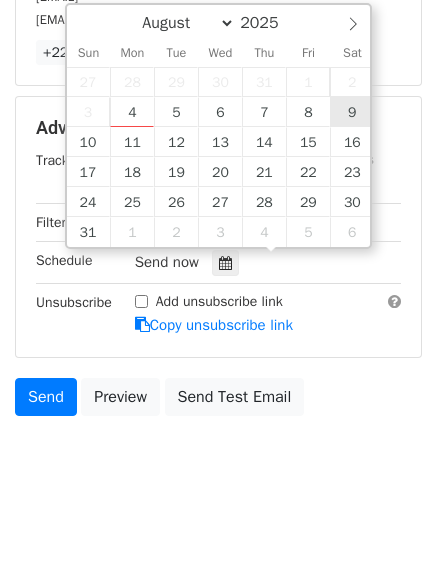 type on "2025-08-09 12:00" 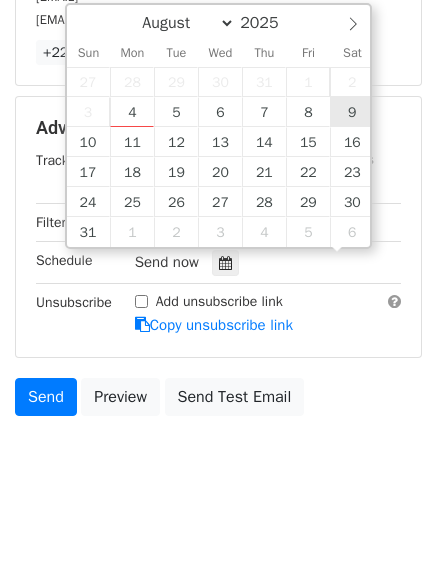 scroll, scrollTop: 1, scrollLeft: 0, axis: vertical 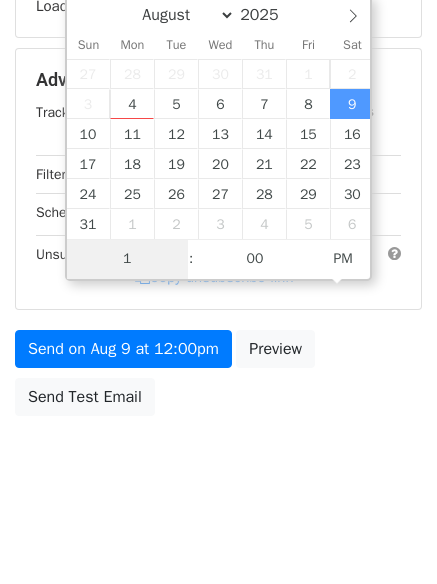 type on "10" 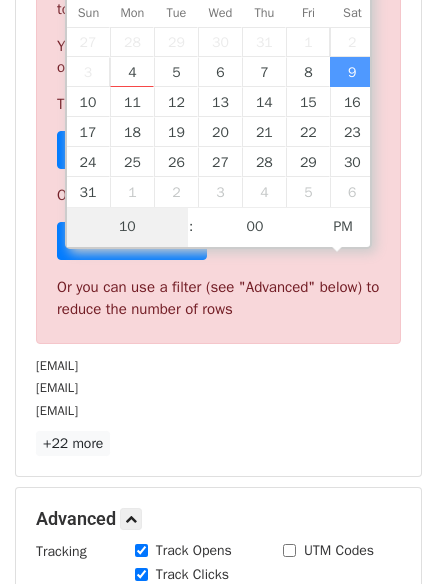 scroll, scrollTop: 828, scrollLeft: 0, axis: vertical 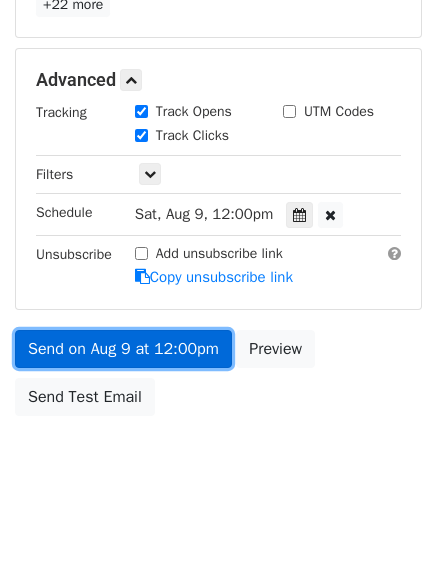 type on "2025-08-09 22:00" 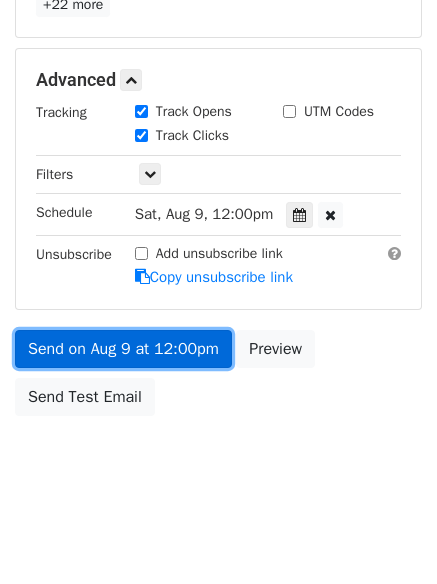 click on "Send on Aug 9 at 12:00pm" at bounding box center (123, 349) 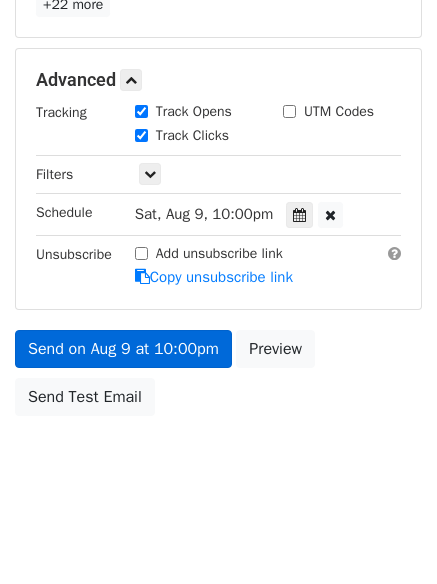 scroll, scrollTop: 357, scrollLeft: 0, axis: vertical 